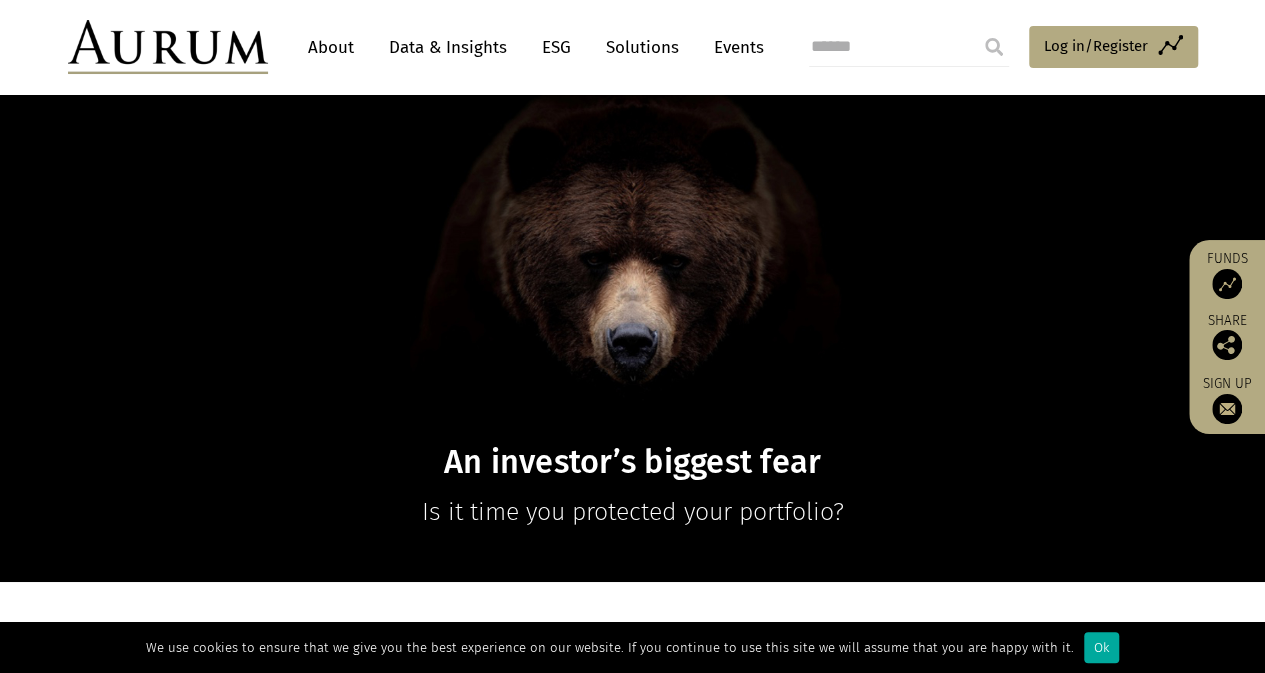 scroll, scrollTop: 197, scrollLeft: 0, axis: vertical 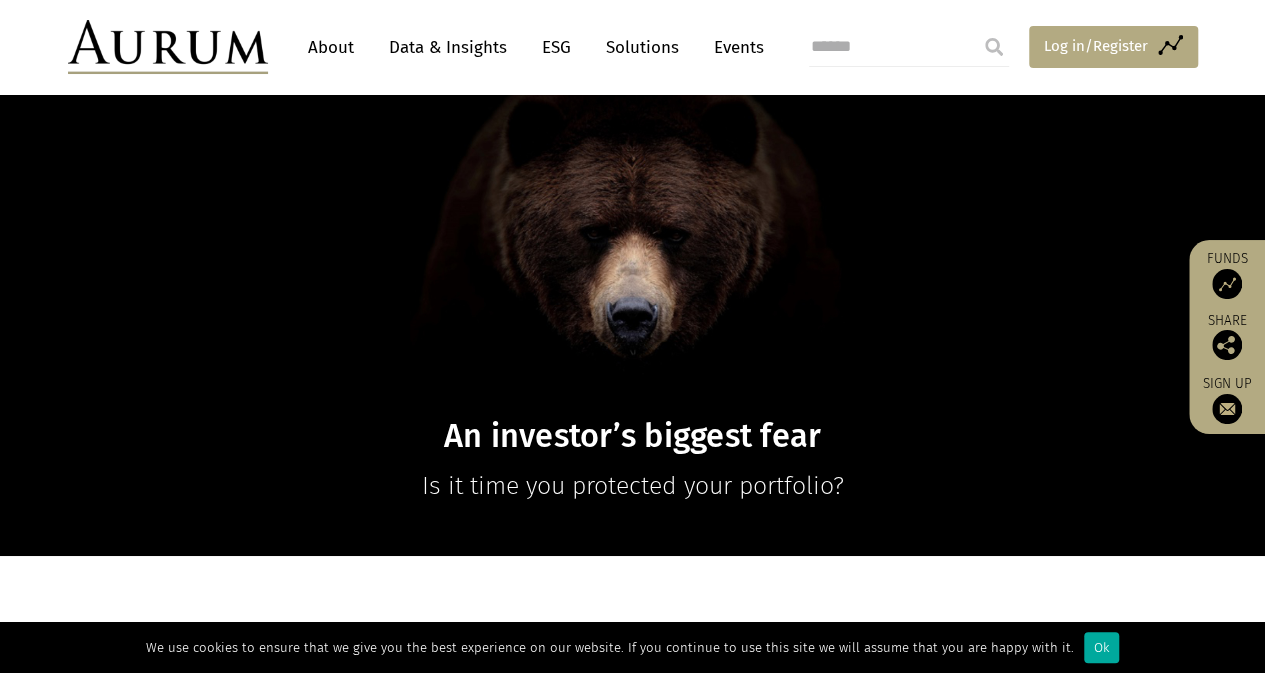 click on "Log in/Register" at bounding box center [1096, 46] 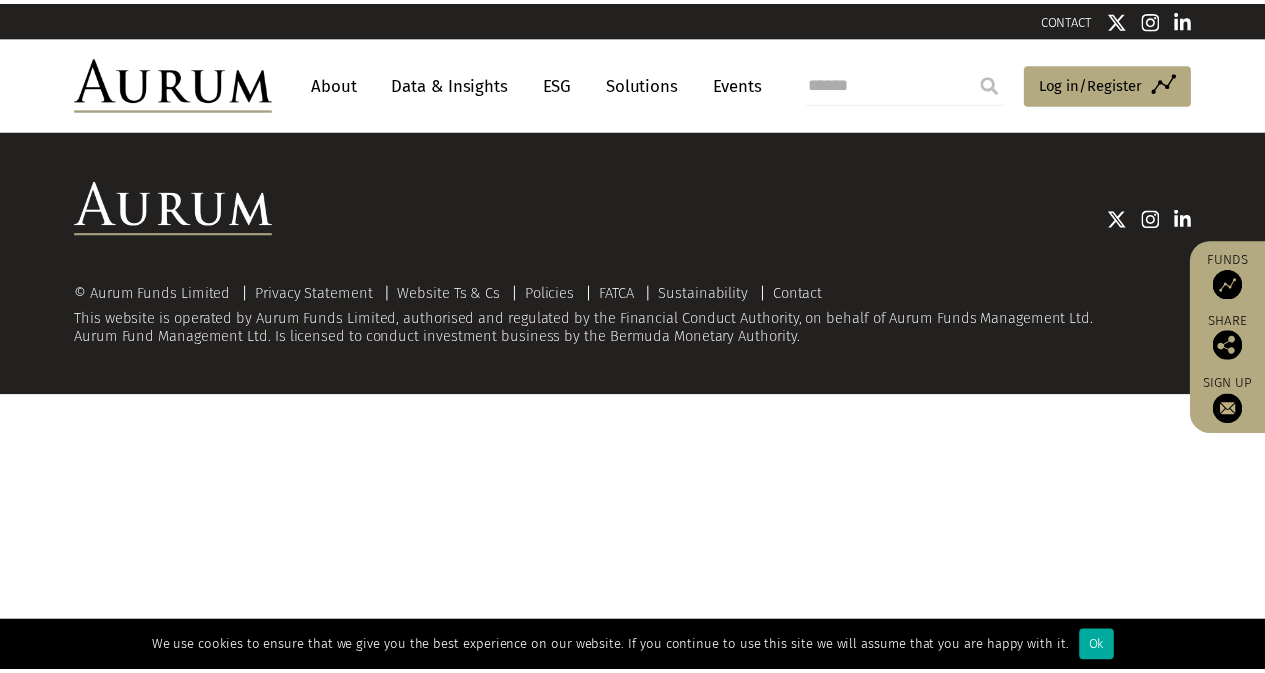scroll, scrollTop: 0, scrollLeft: 0, axis: both 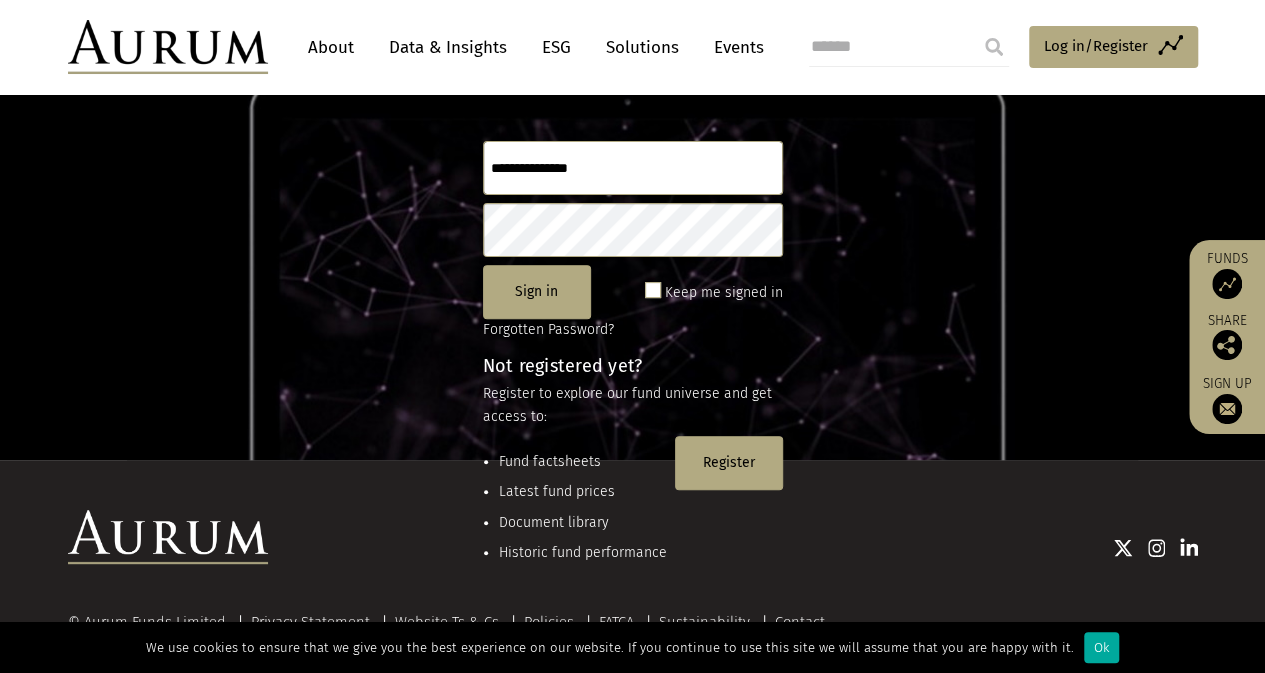 click 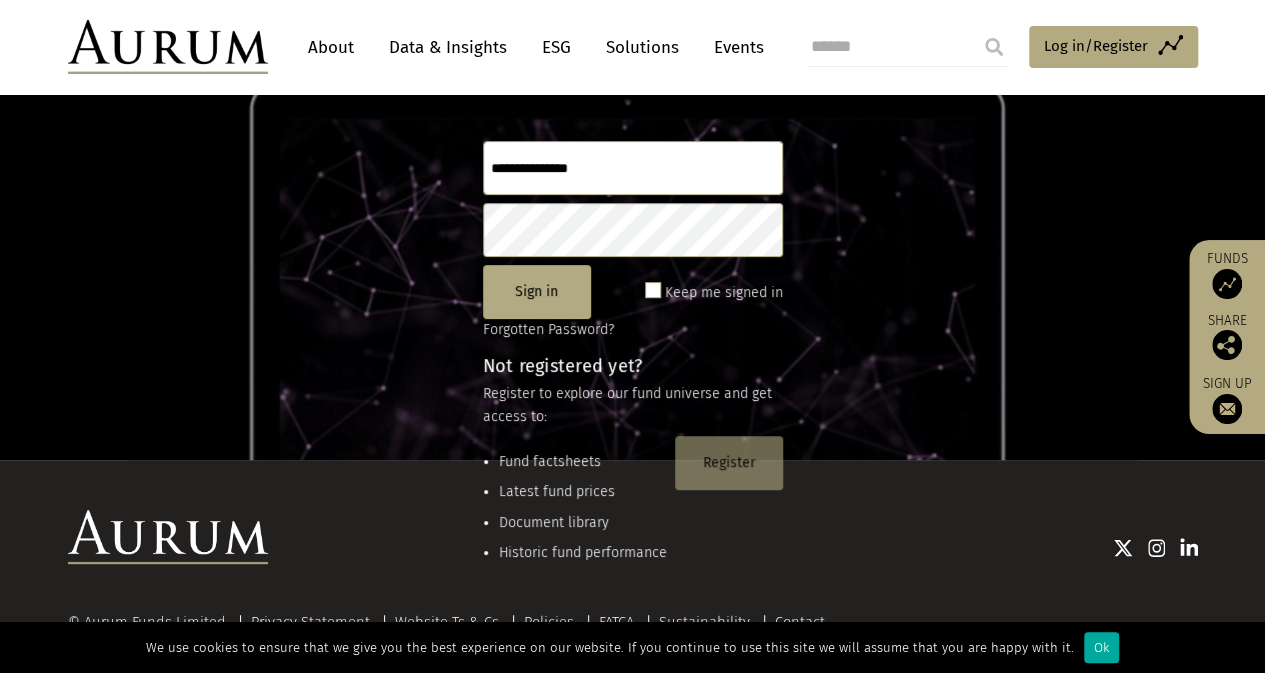 click on "Register" 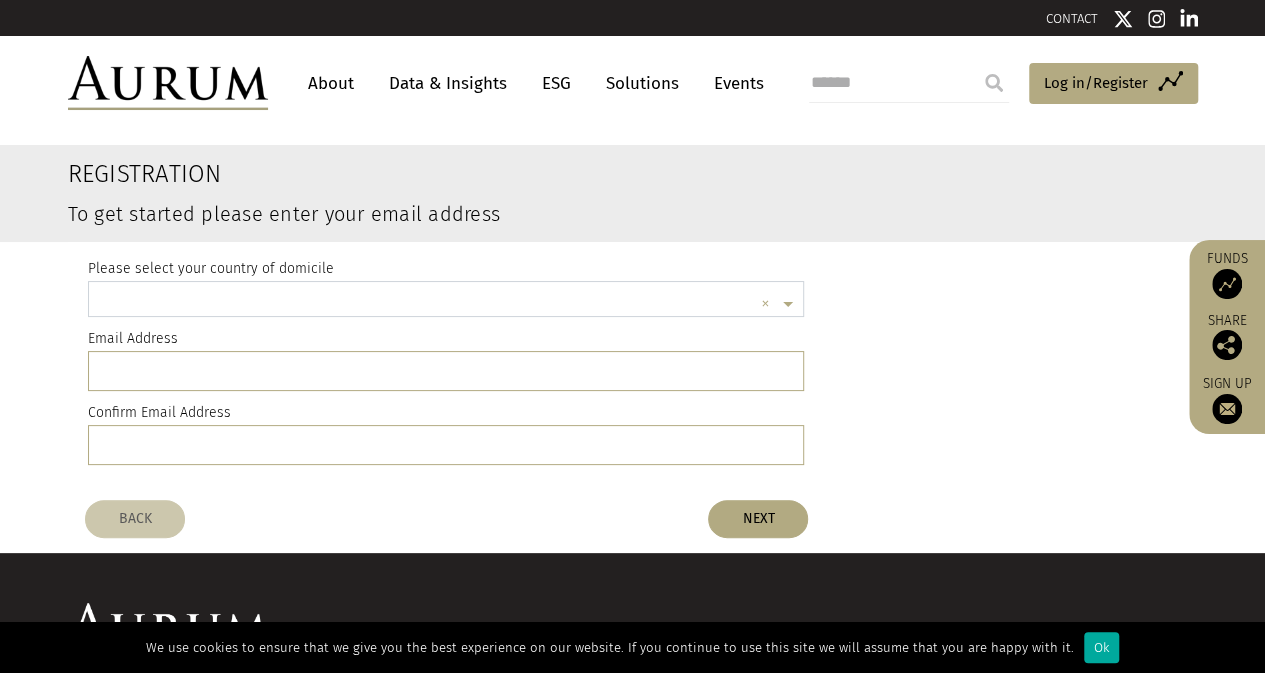 scroll, scrollTop: 5, scrollLeft: 0, axis: vertical 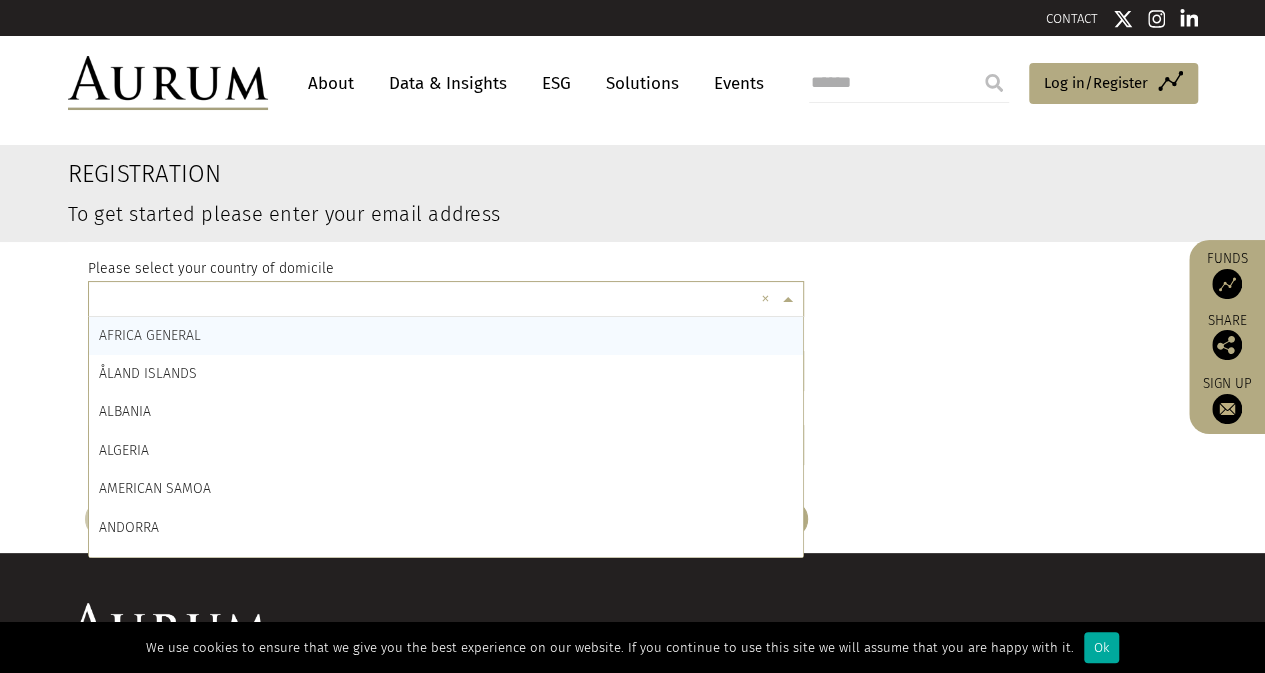 click at bounding box center [426, 302] 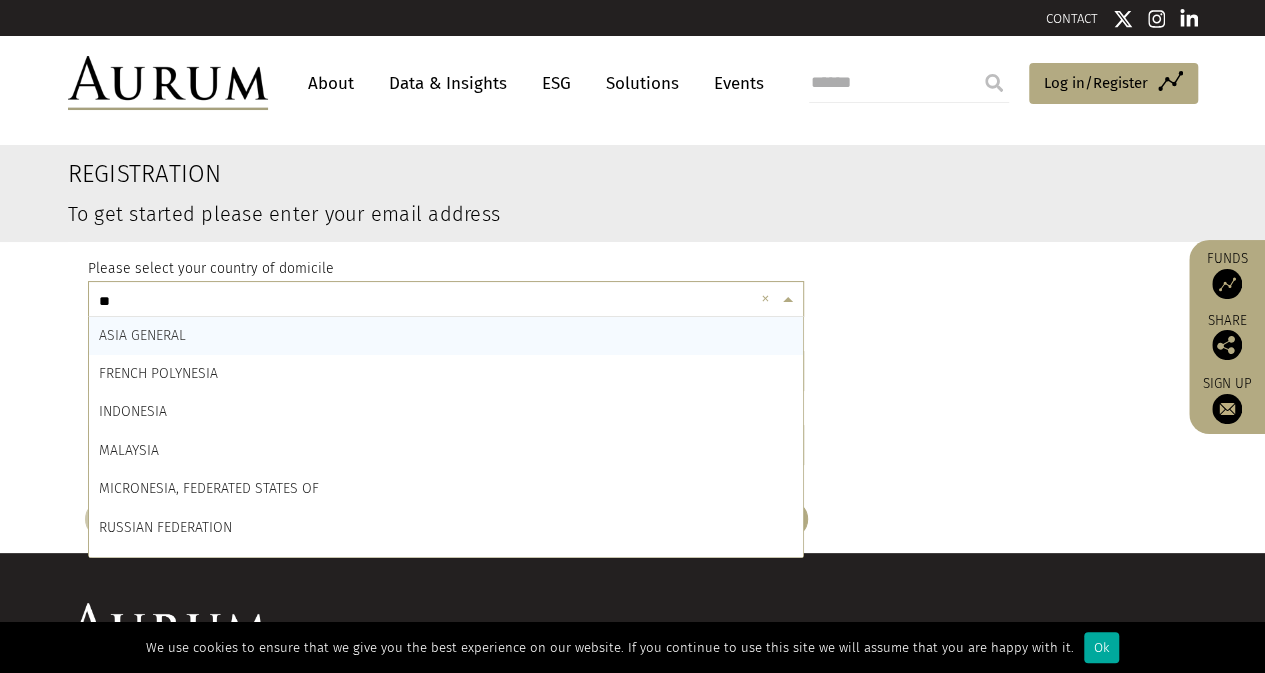 type on "***" 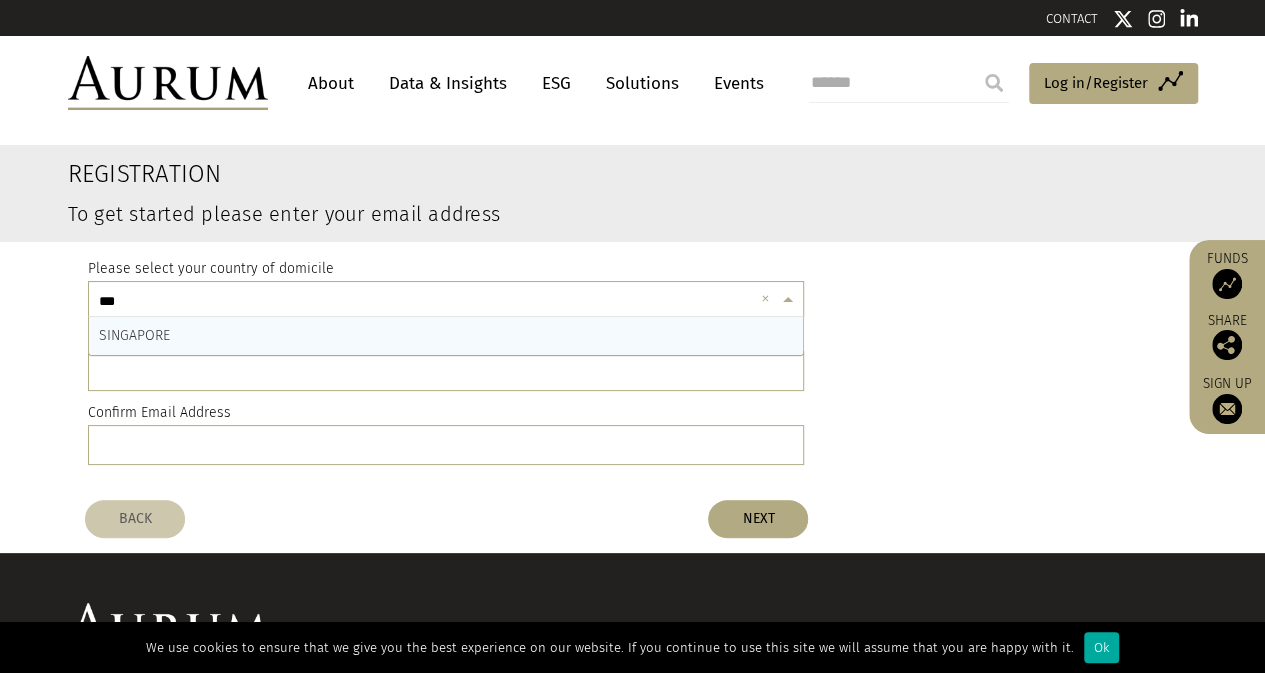 click on "SINGAPORE" at bounding box center (446, 336) 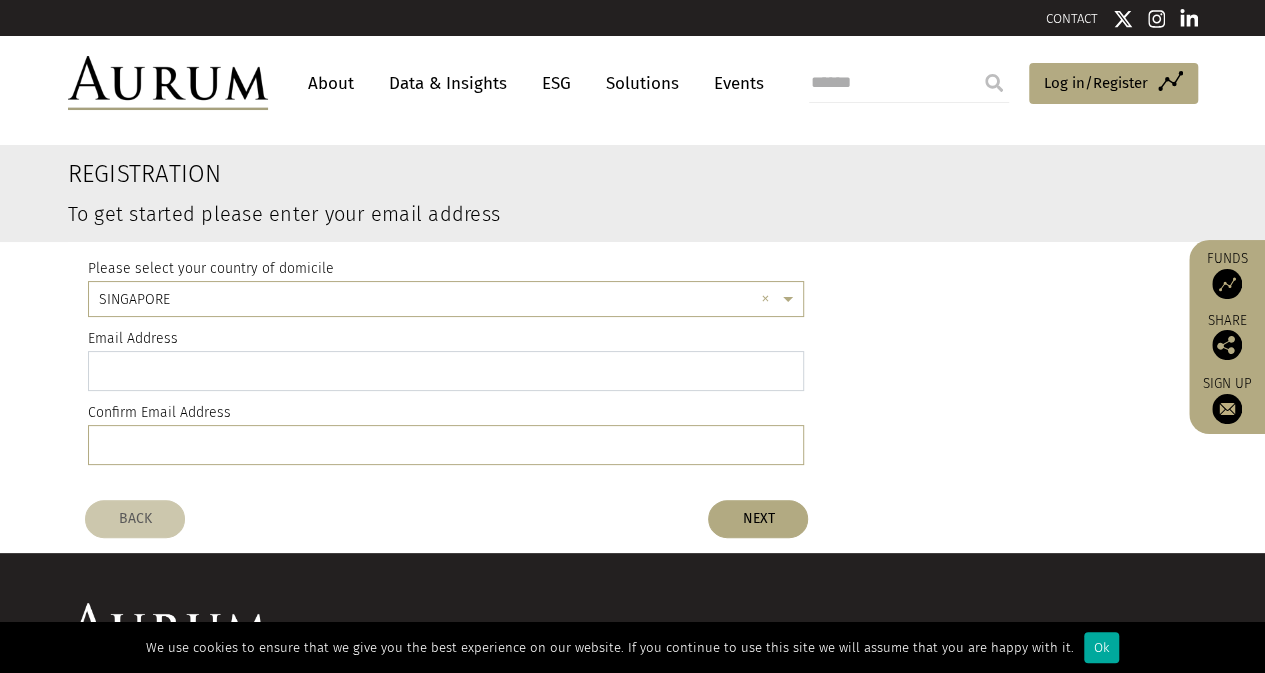 click at bounding box center [446, 371] 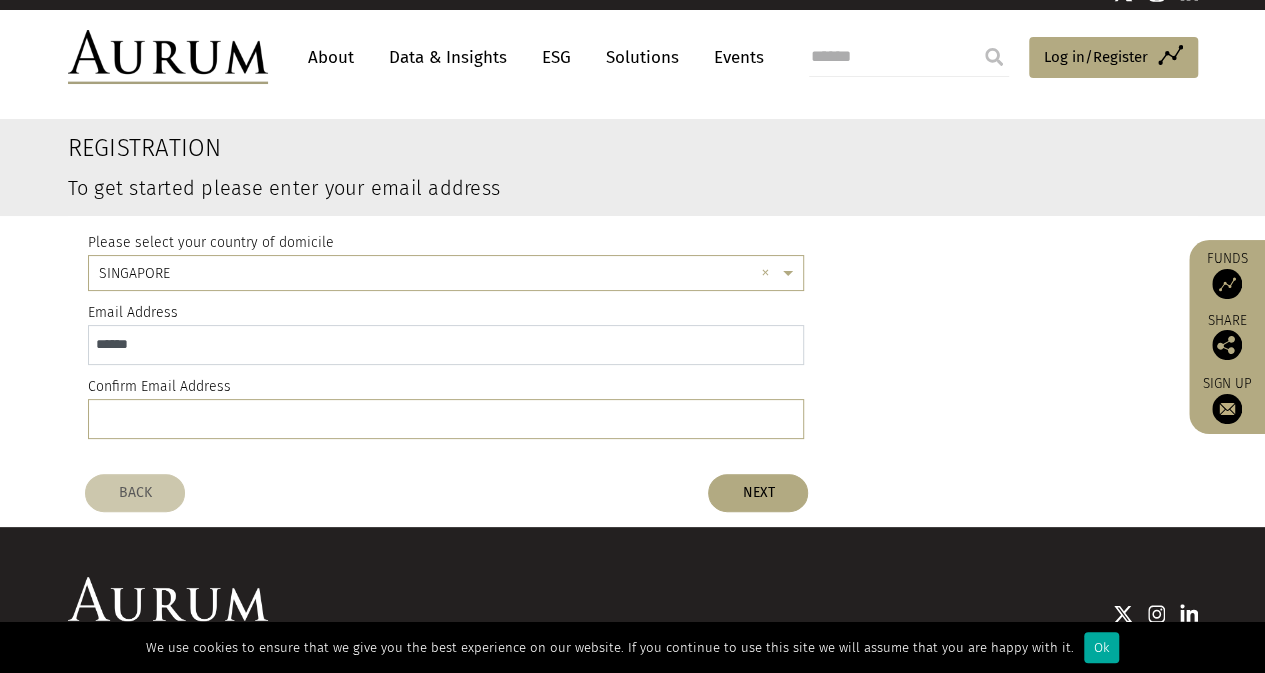 scroll, scrollTop: 19, scrollLeft: 0, axis: vertical 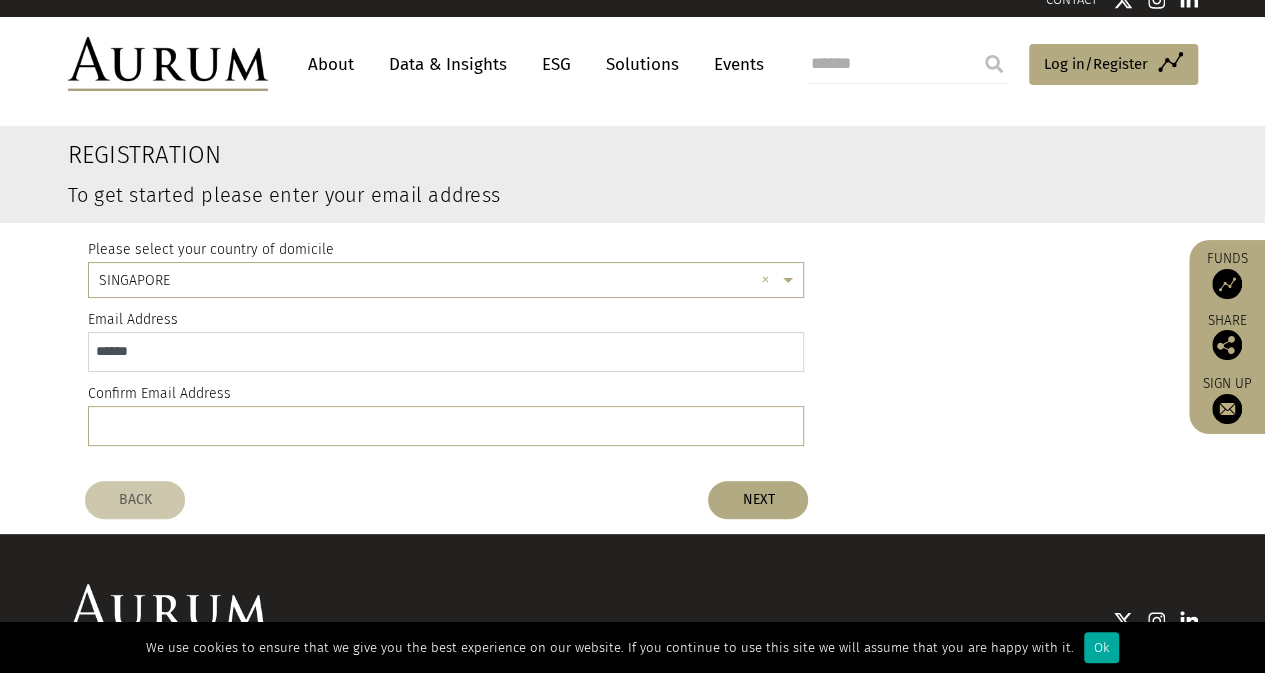 type on "******" 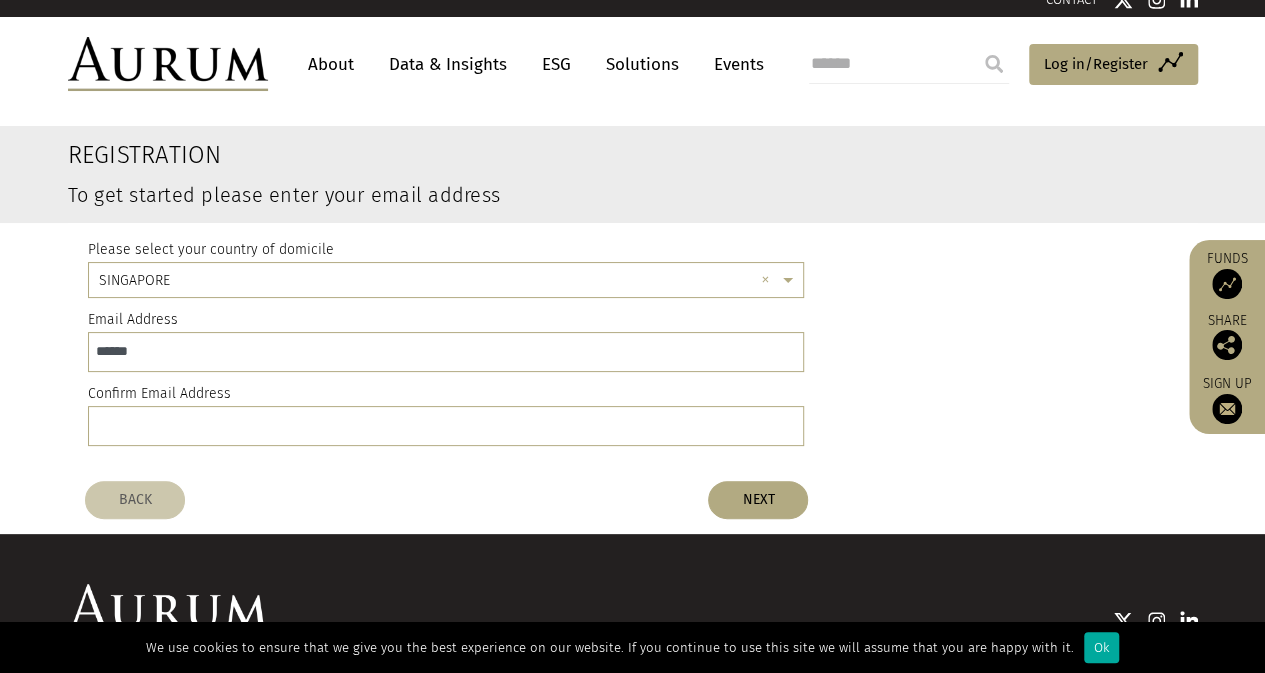 click at bounding box center (168, 64) 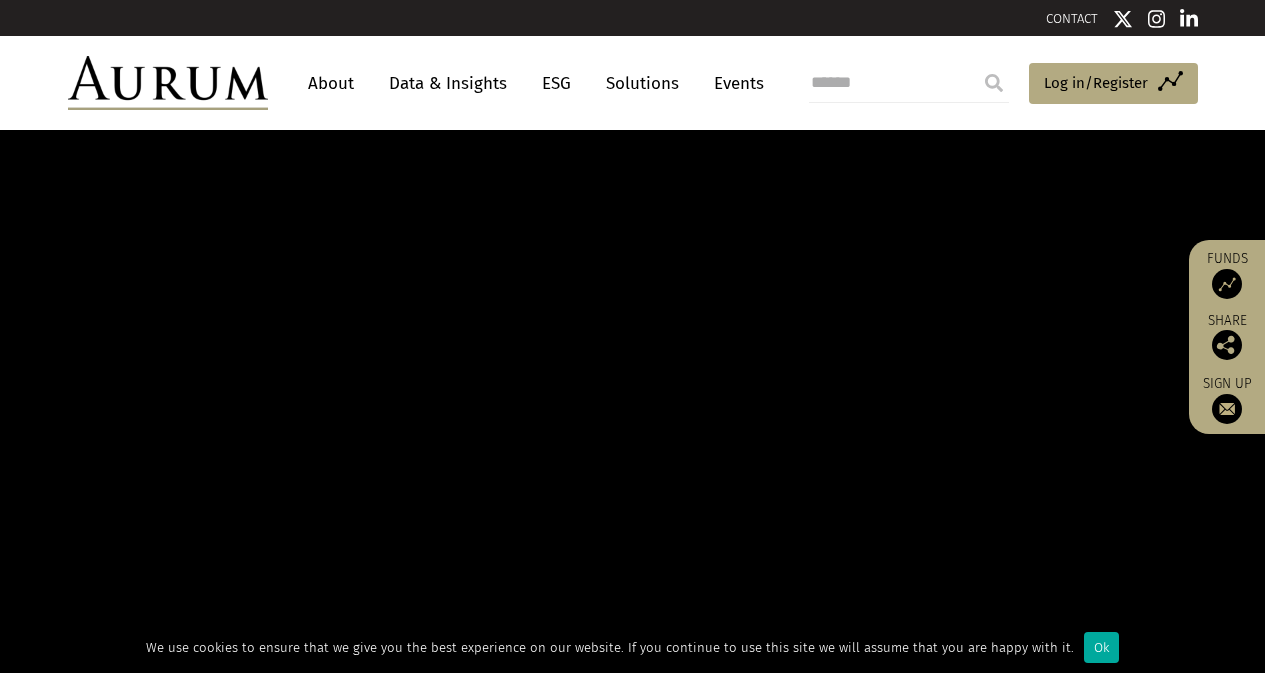 scroll, scrollTop: 0, scrollLeft: 0, axis: both 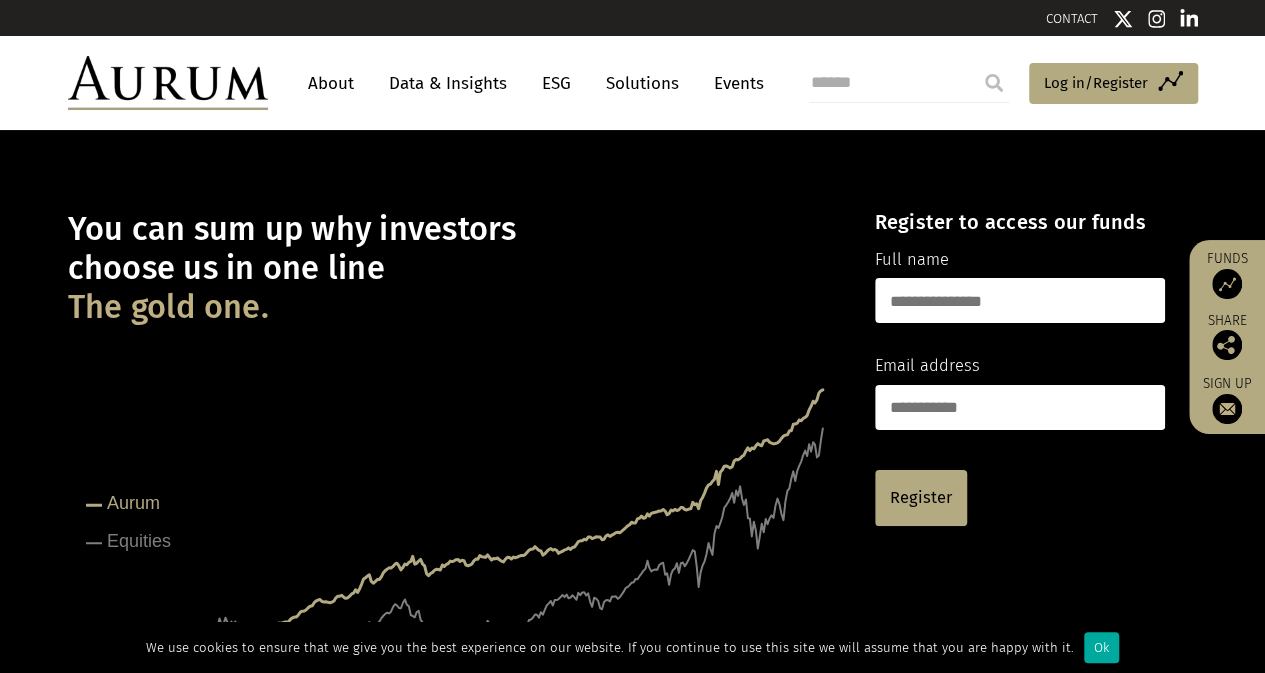 click on "Data & Insights" at bounding box center [448, 83] 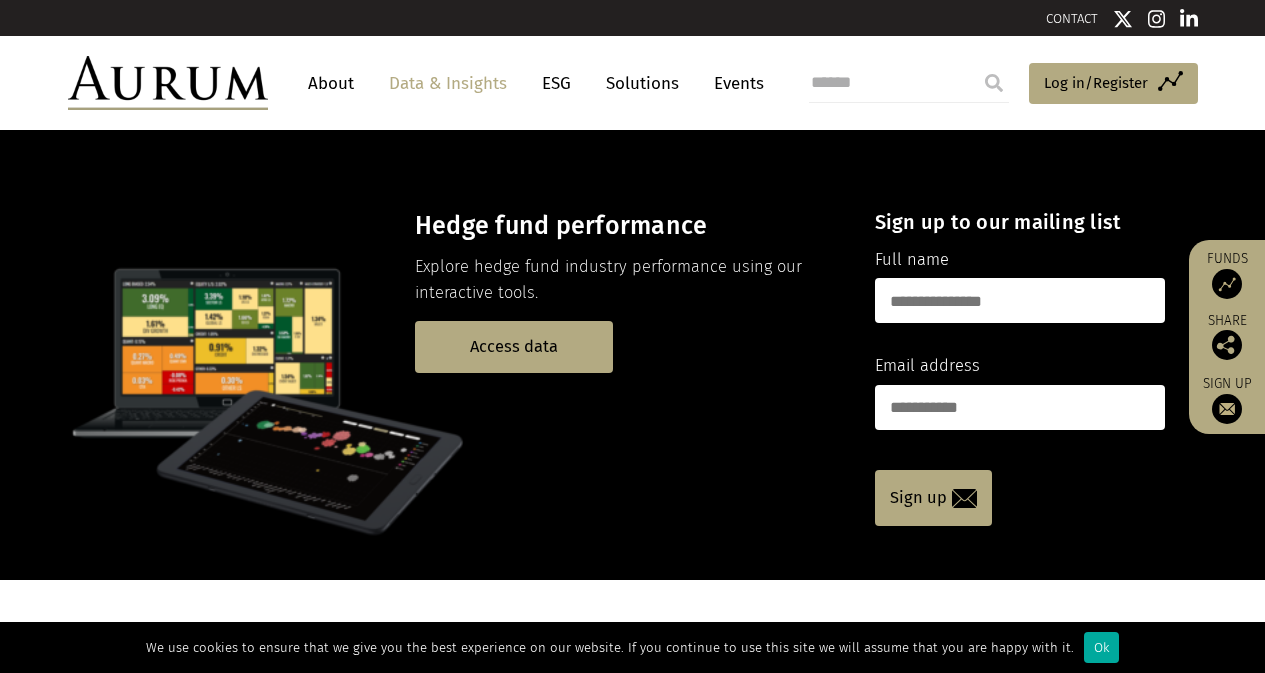 scroll, scrollTop: 0, scrollLeft: 0, axis: both 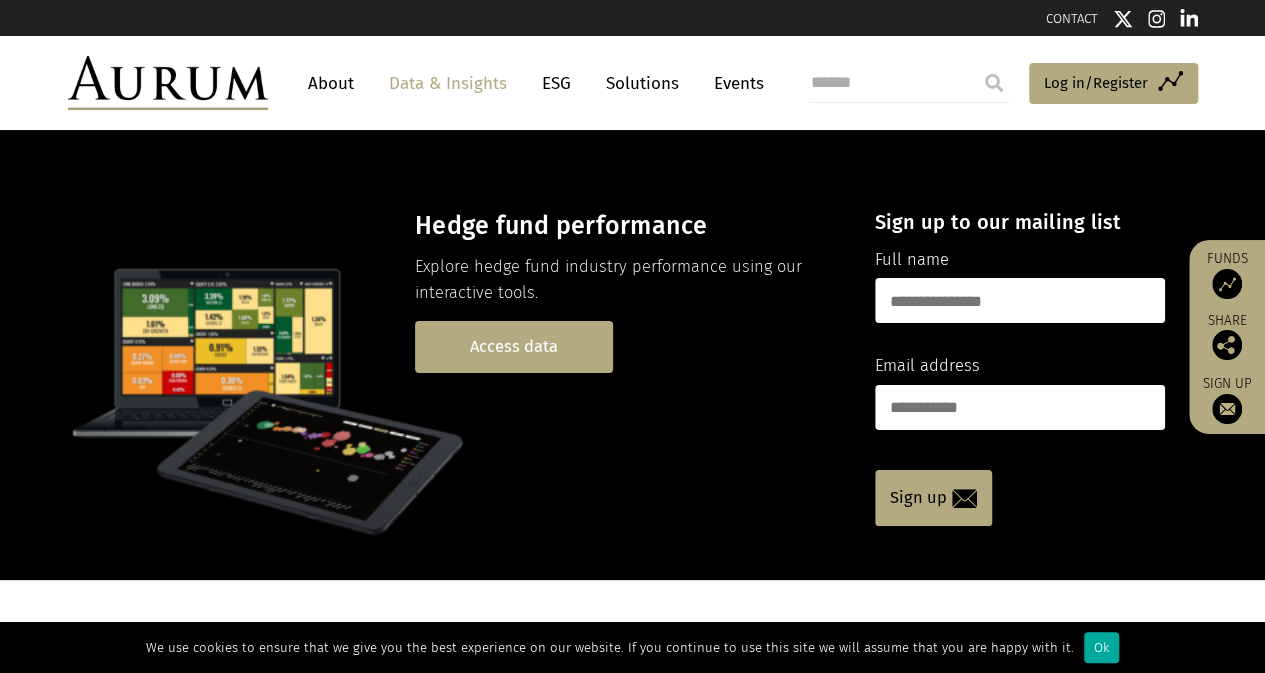 click on "Access data" at bounding box center [514, 346] 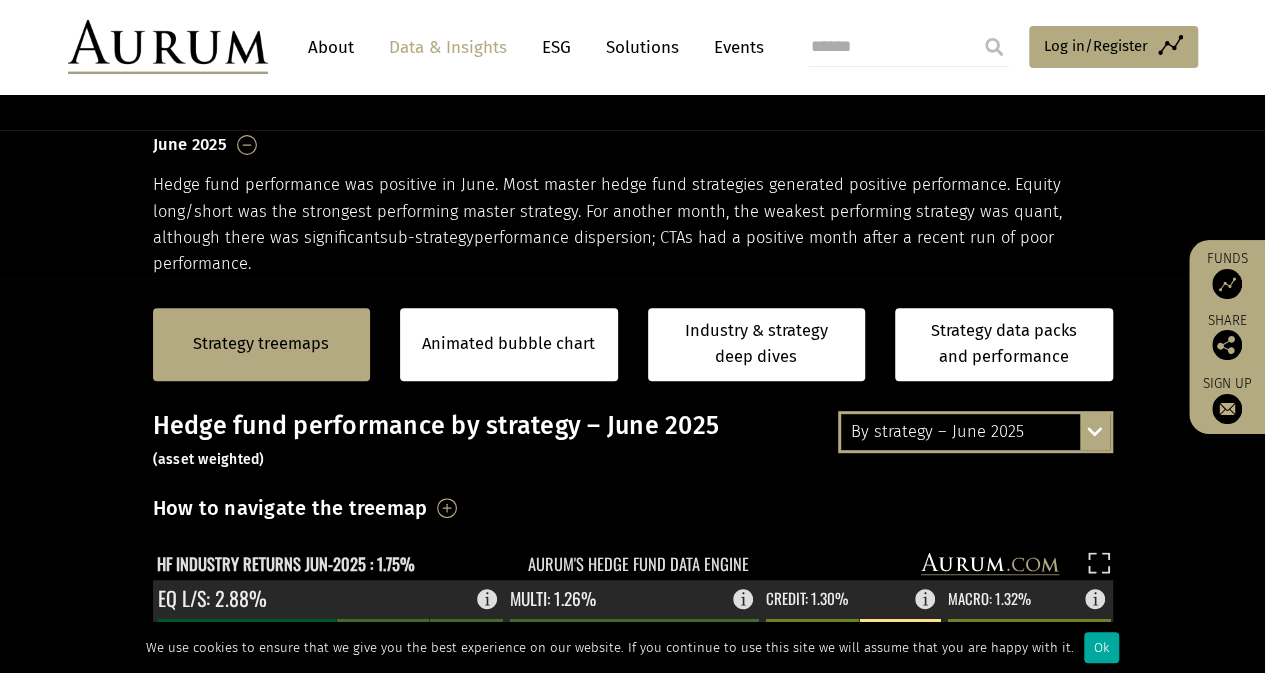 scroll, scrollTop: 287, scrollLeft: 0, axis: vertical 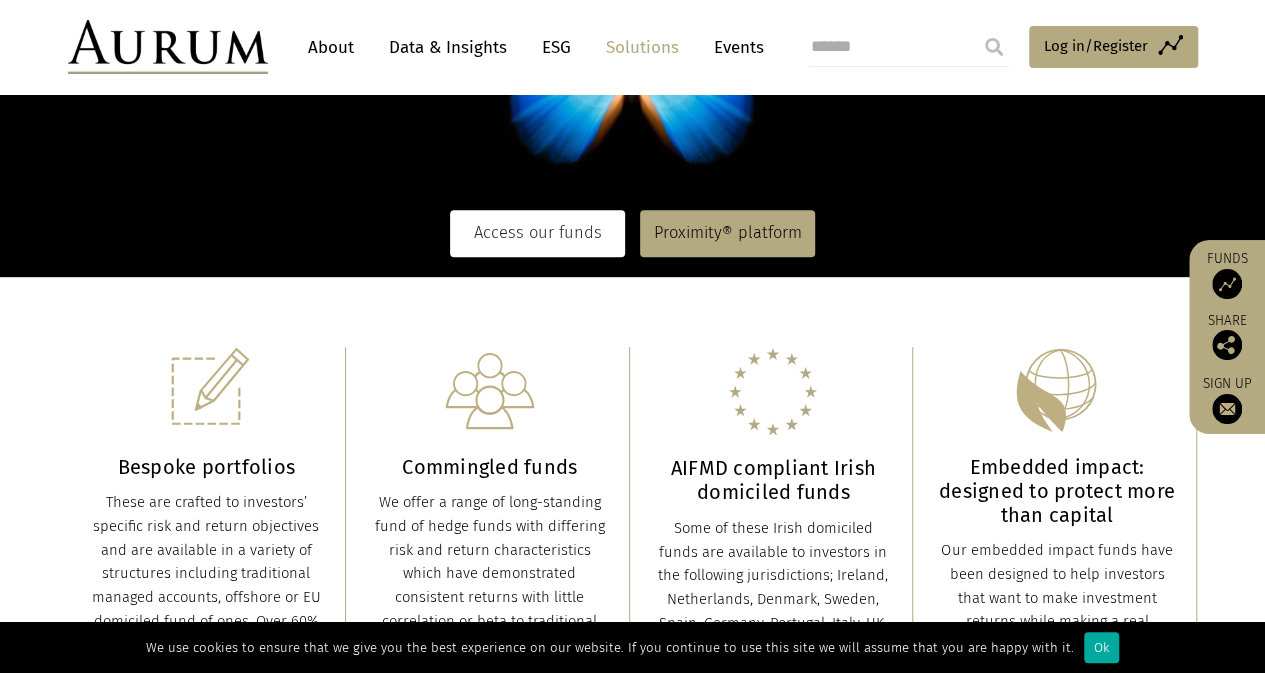 click on "Access our funds" at bounding box center [537, 233] 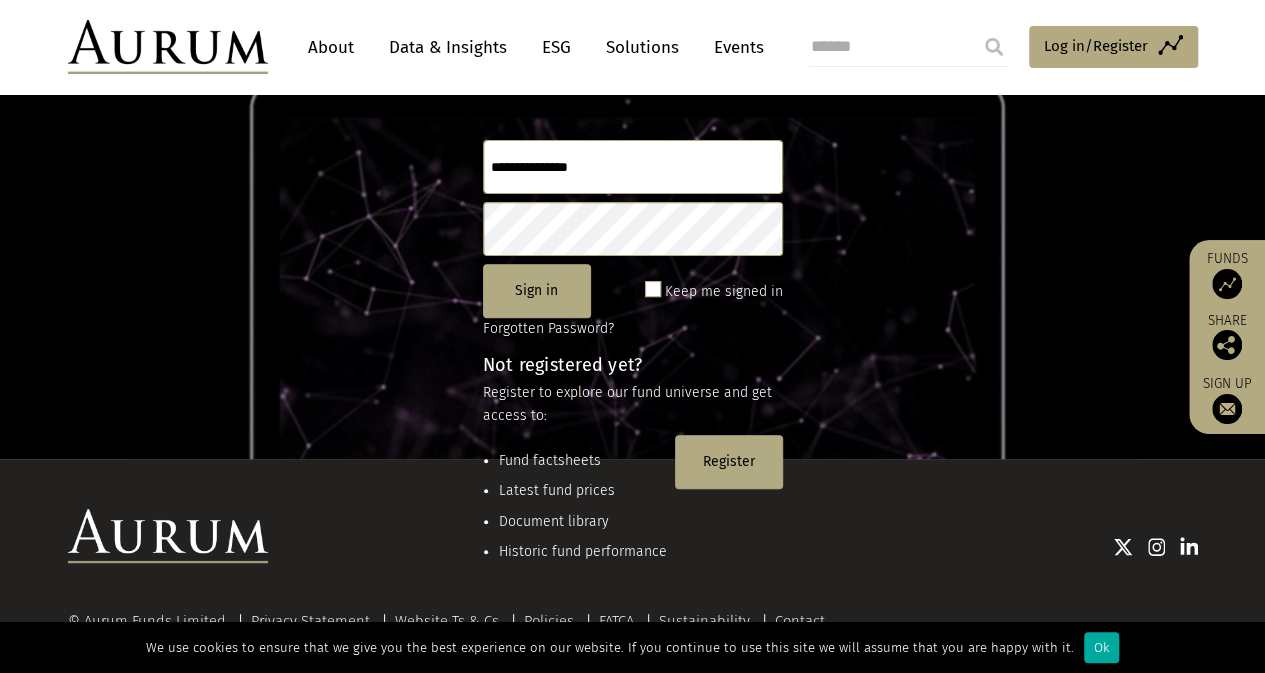 scroll, scrollTop: 222, scrollLeft: 0, axis: vertical 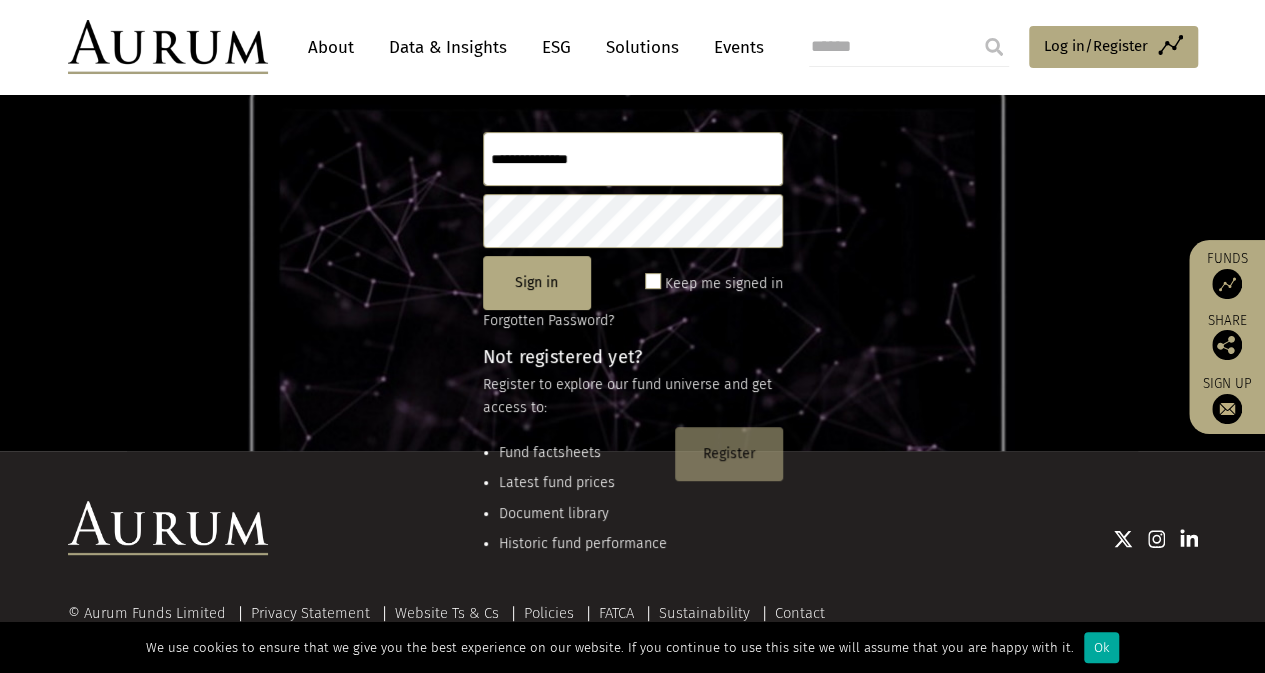 click on "Register" 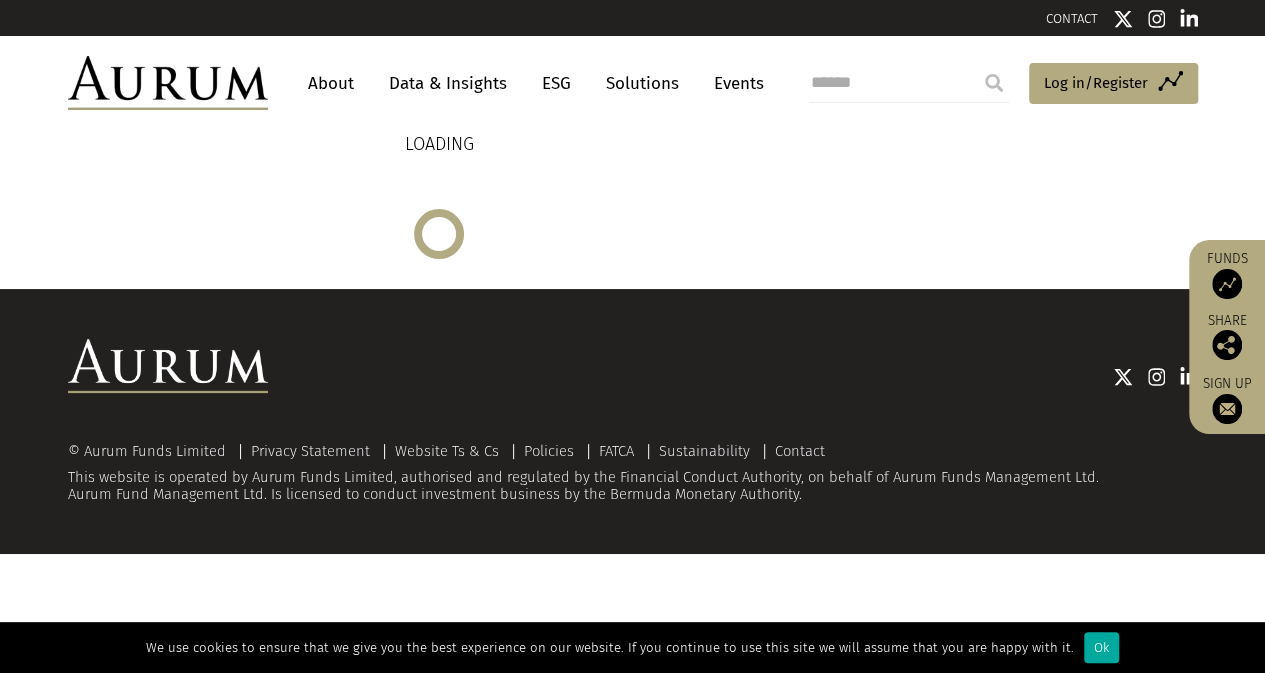 scroll, scrollTop: 0, scrollLeft: 0, axis: both 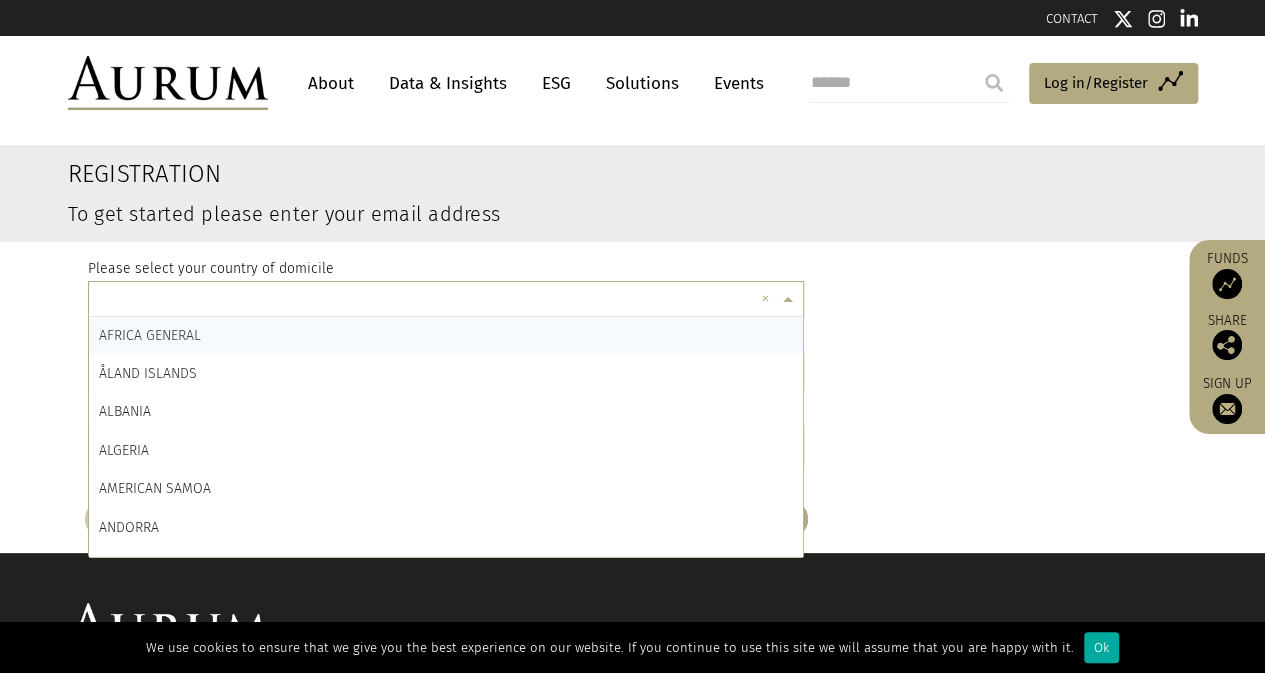 click at bounding box center [426, 302] 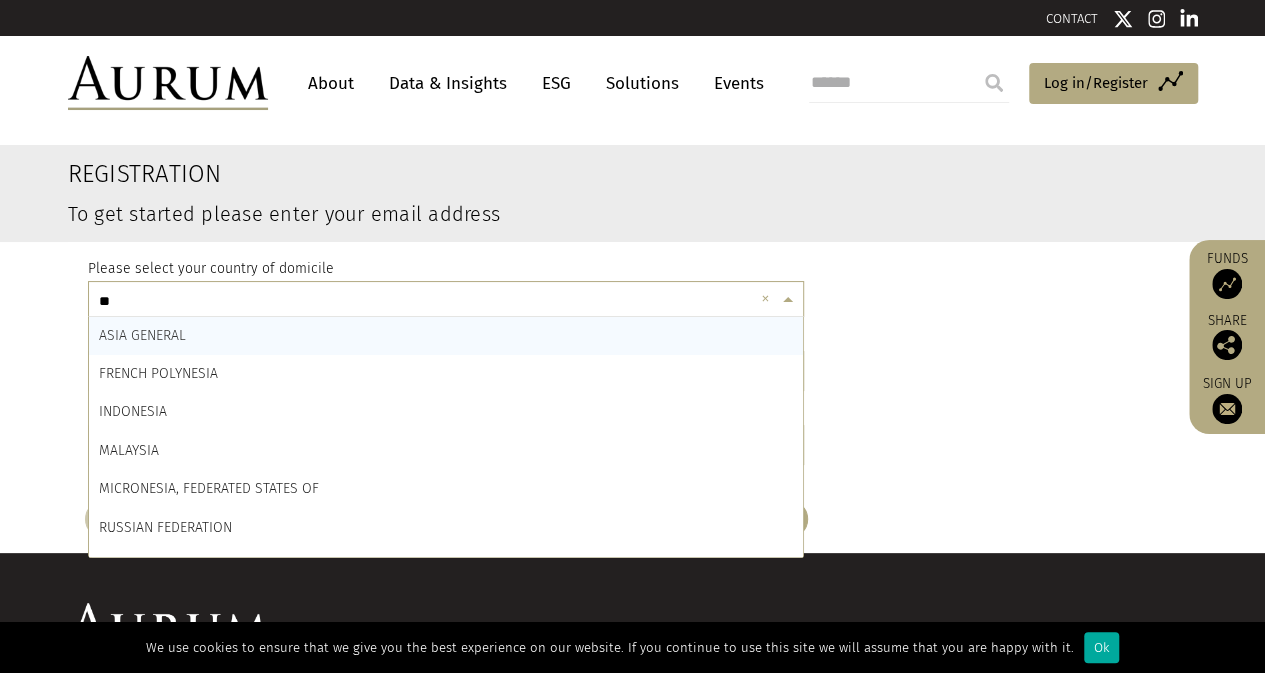 type on "***" 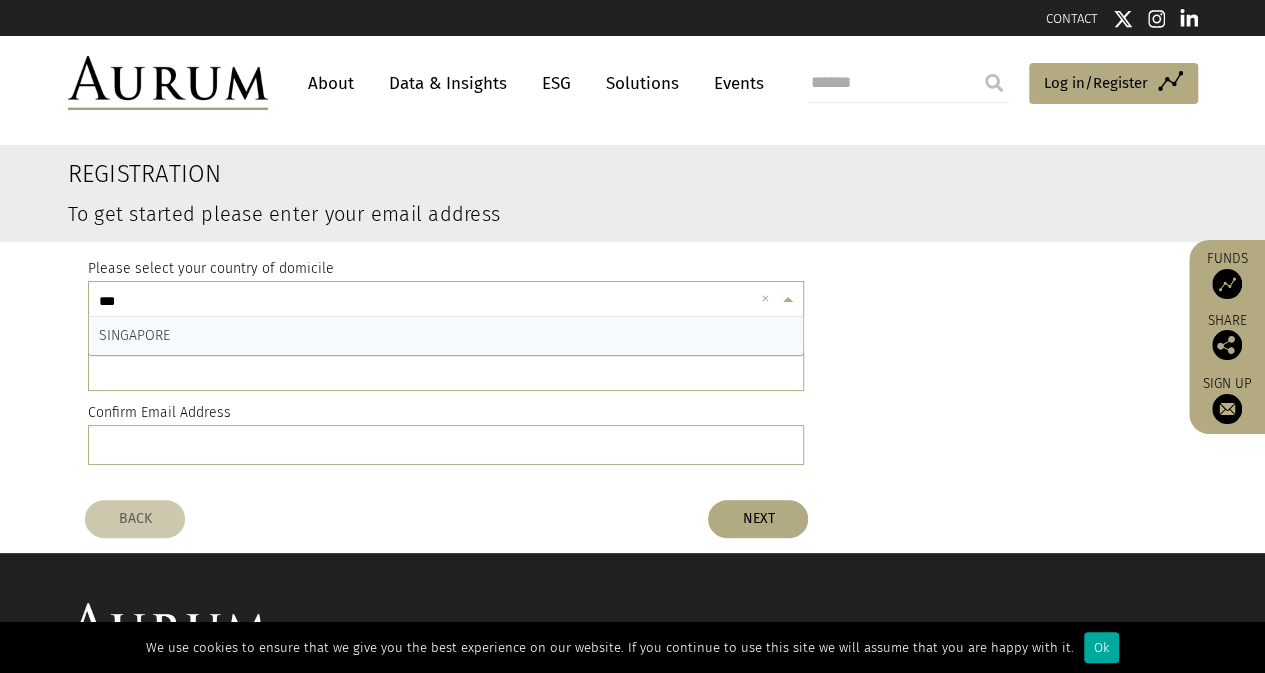 click on "SINGAPORE" at bounding box center [446, 336] 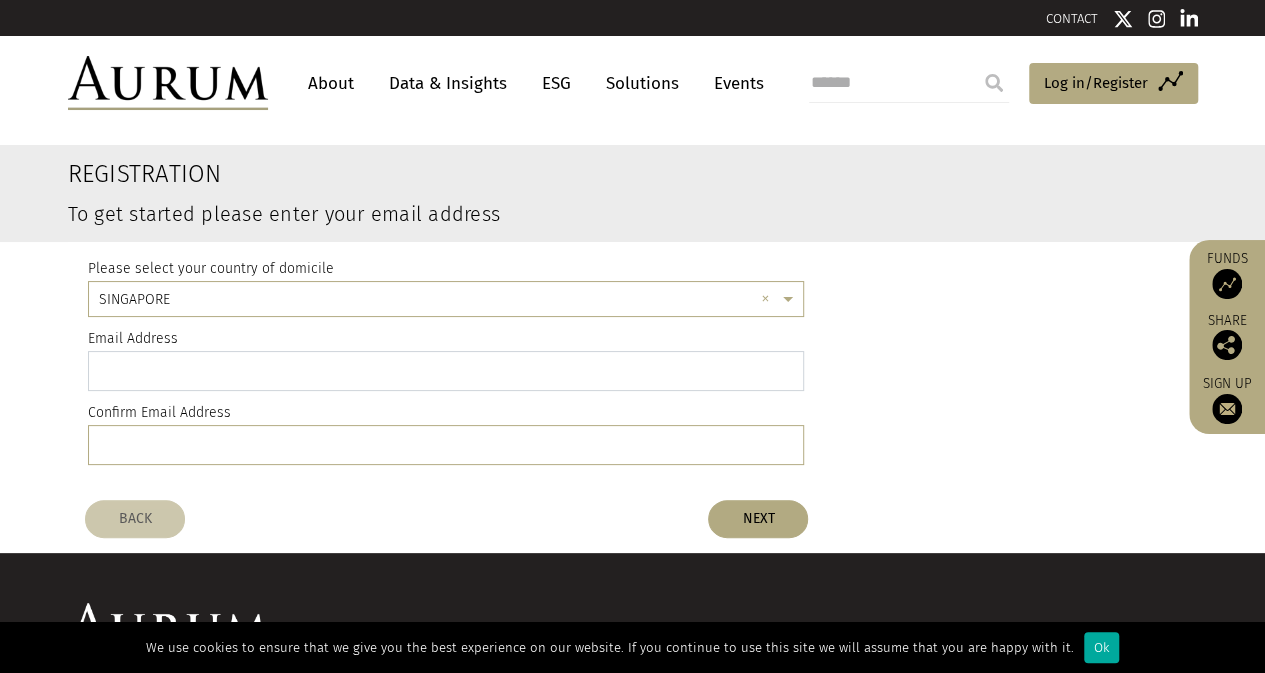 click at bounding box center (446, 371) 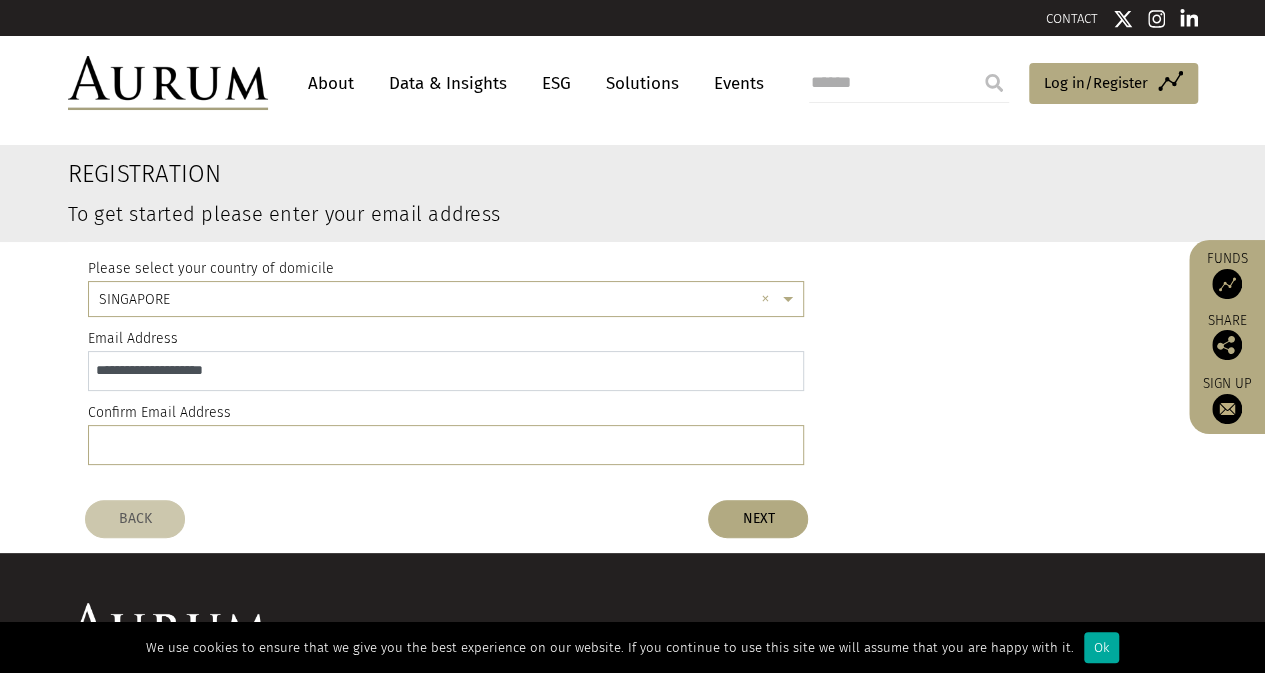 type on "**********" 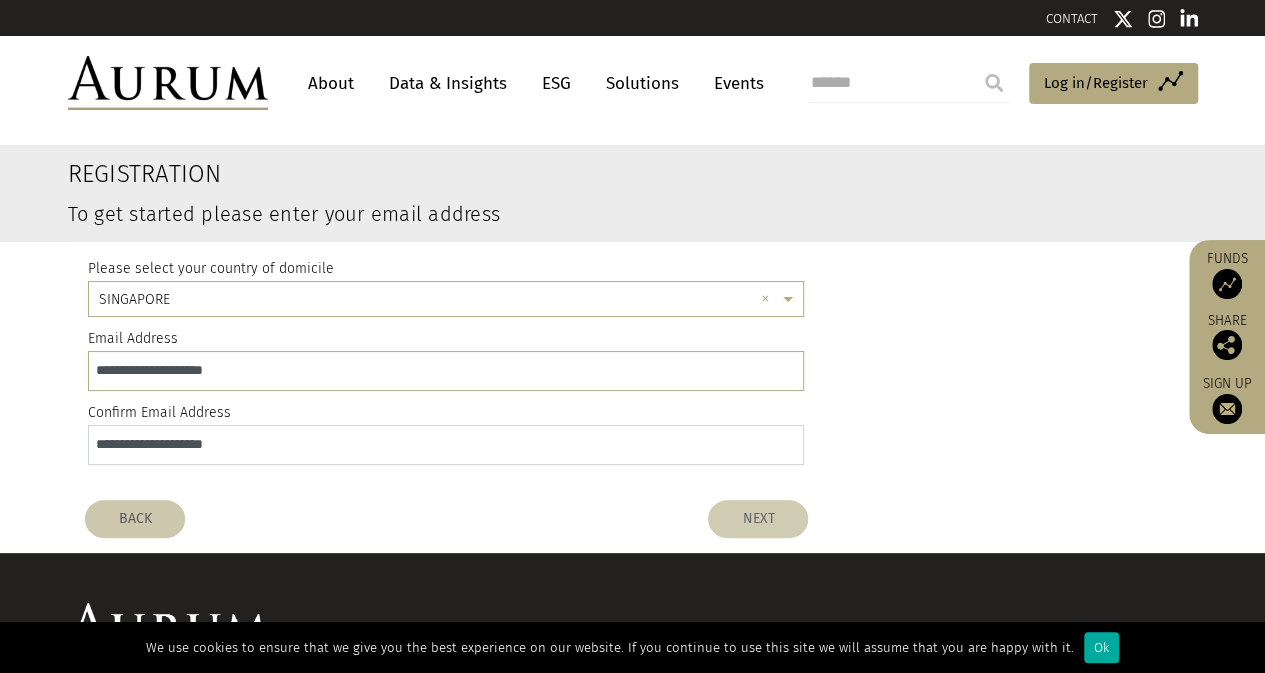 type on "**********" 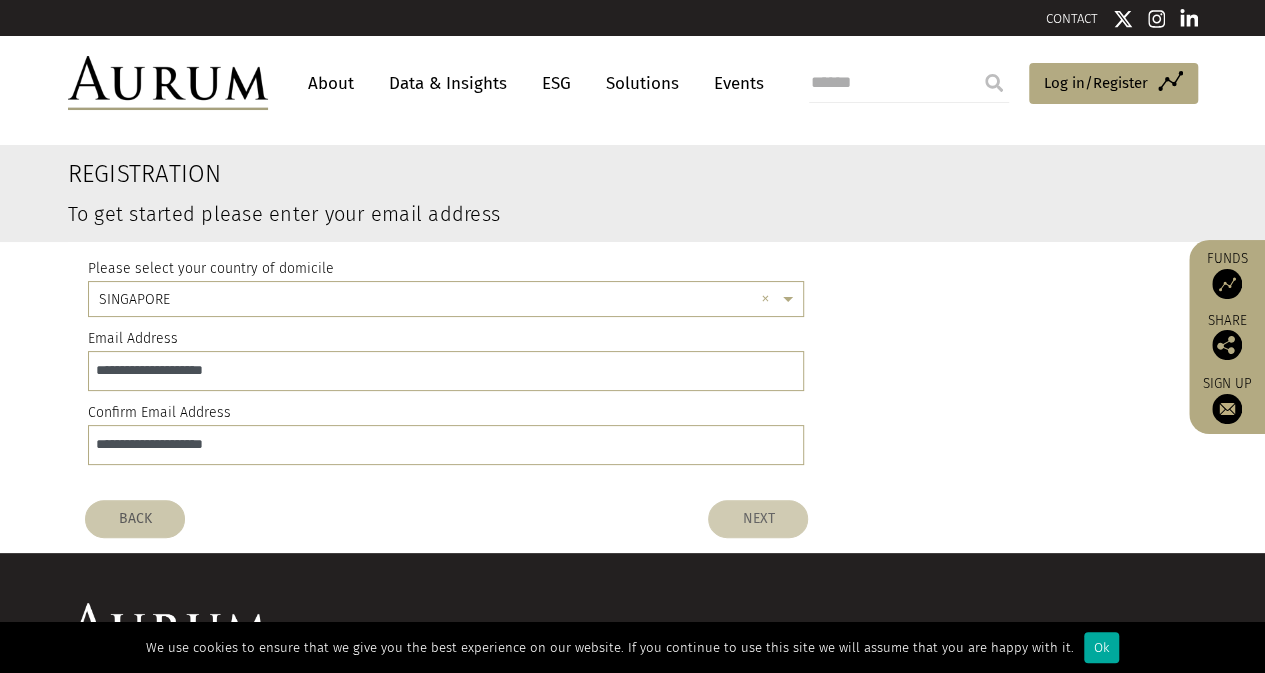 click on "NEXT" at bounding box center [758, 519] 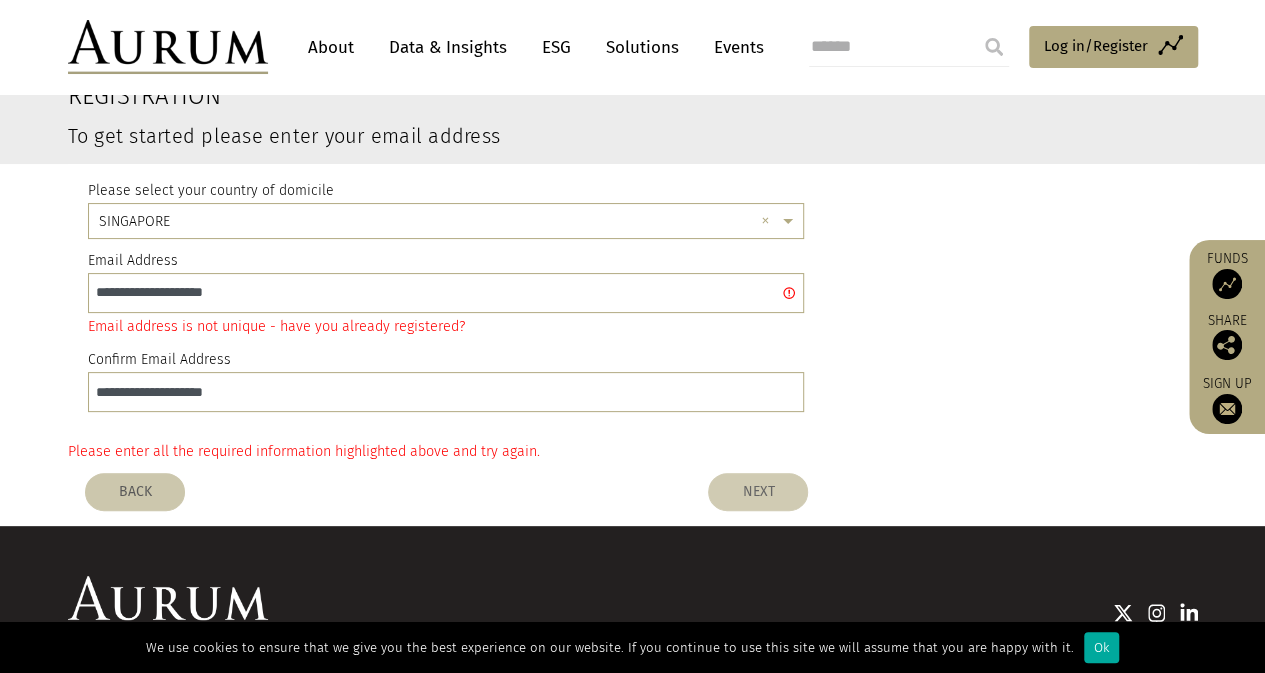 scroll, scrollTop: 79, scrollLeft: 0, axis: vertical 